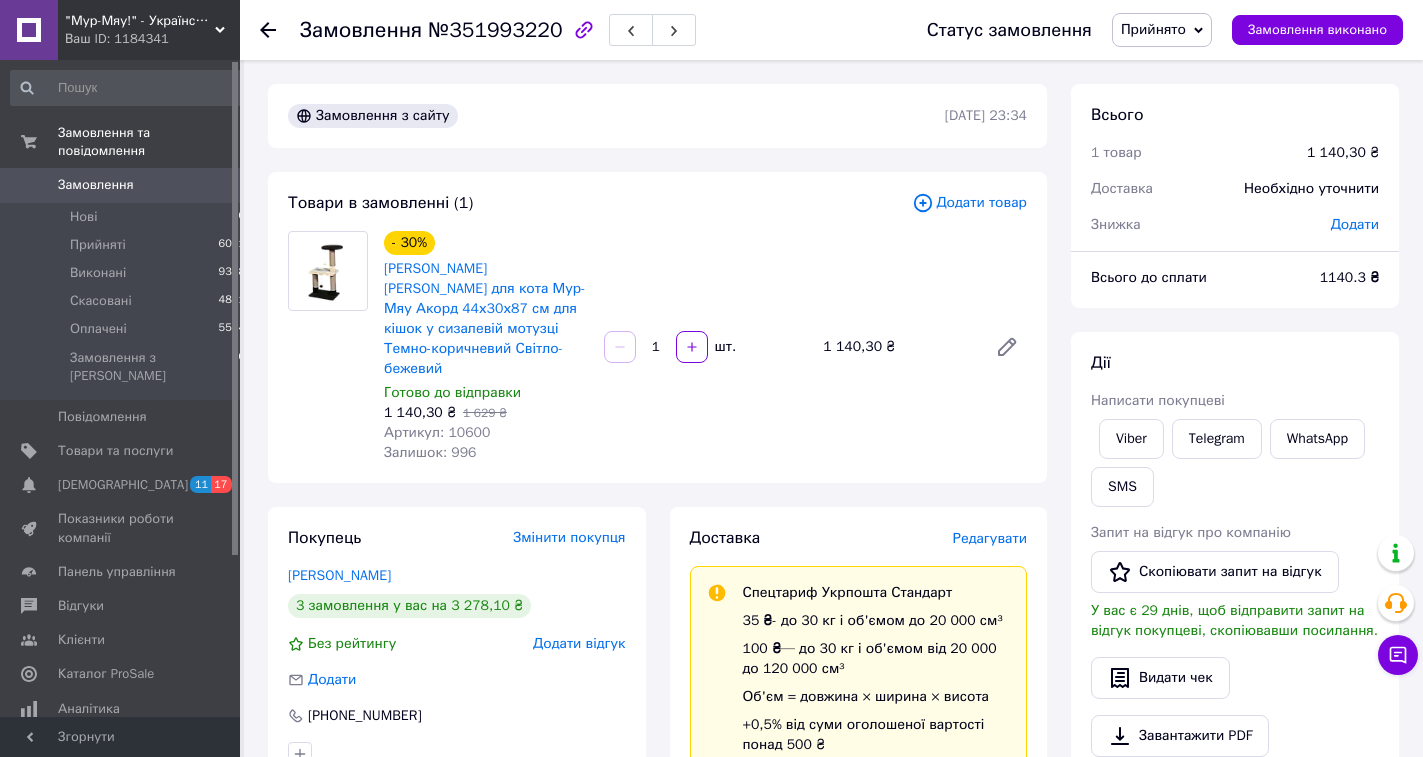 click on "Редагувати" at bounding box center [990, 538] 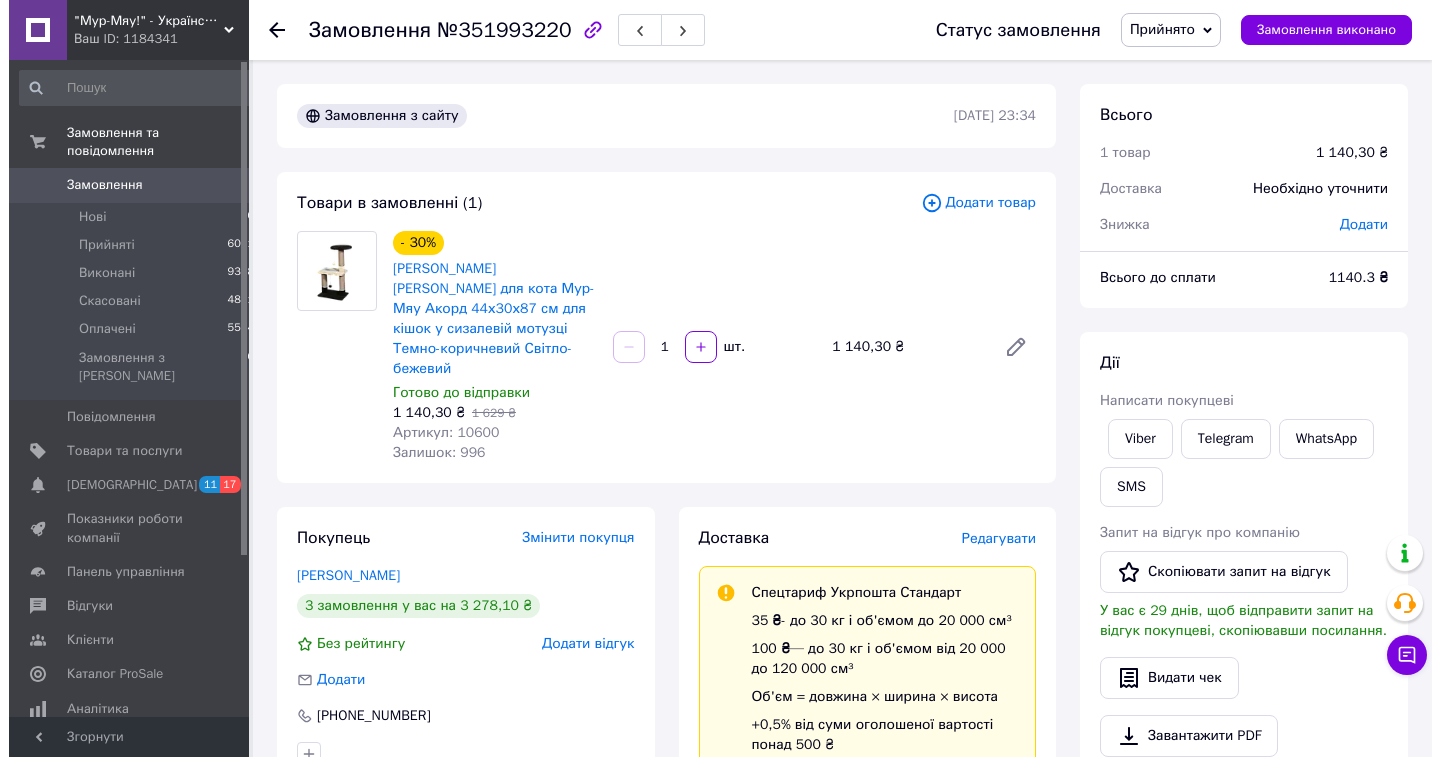 scroll, scrollTop: 83, scrollLeft: 0, axis: vertical 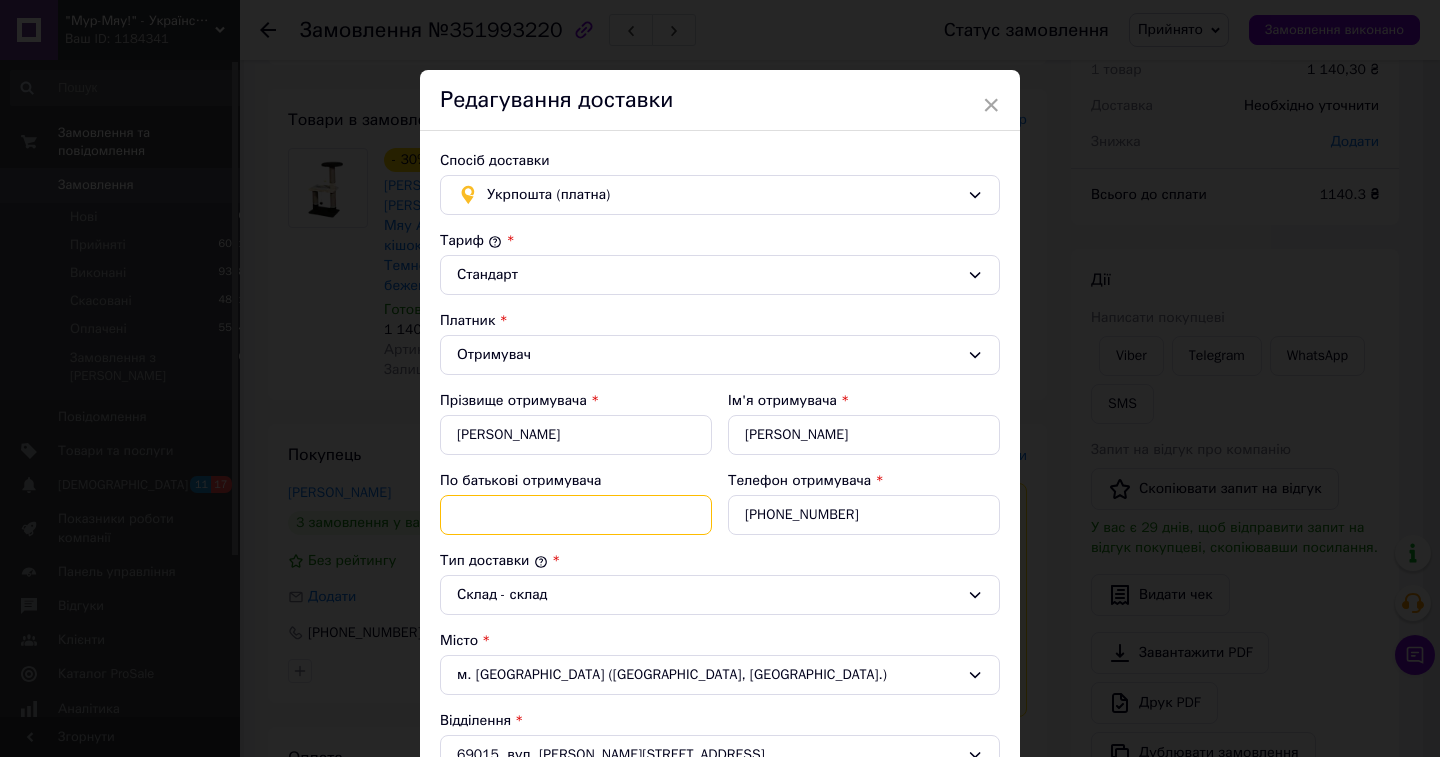 click on "По батькові отримувача" at bounding box center [576, 515] 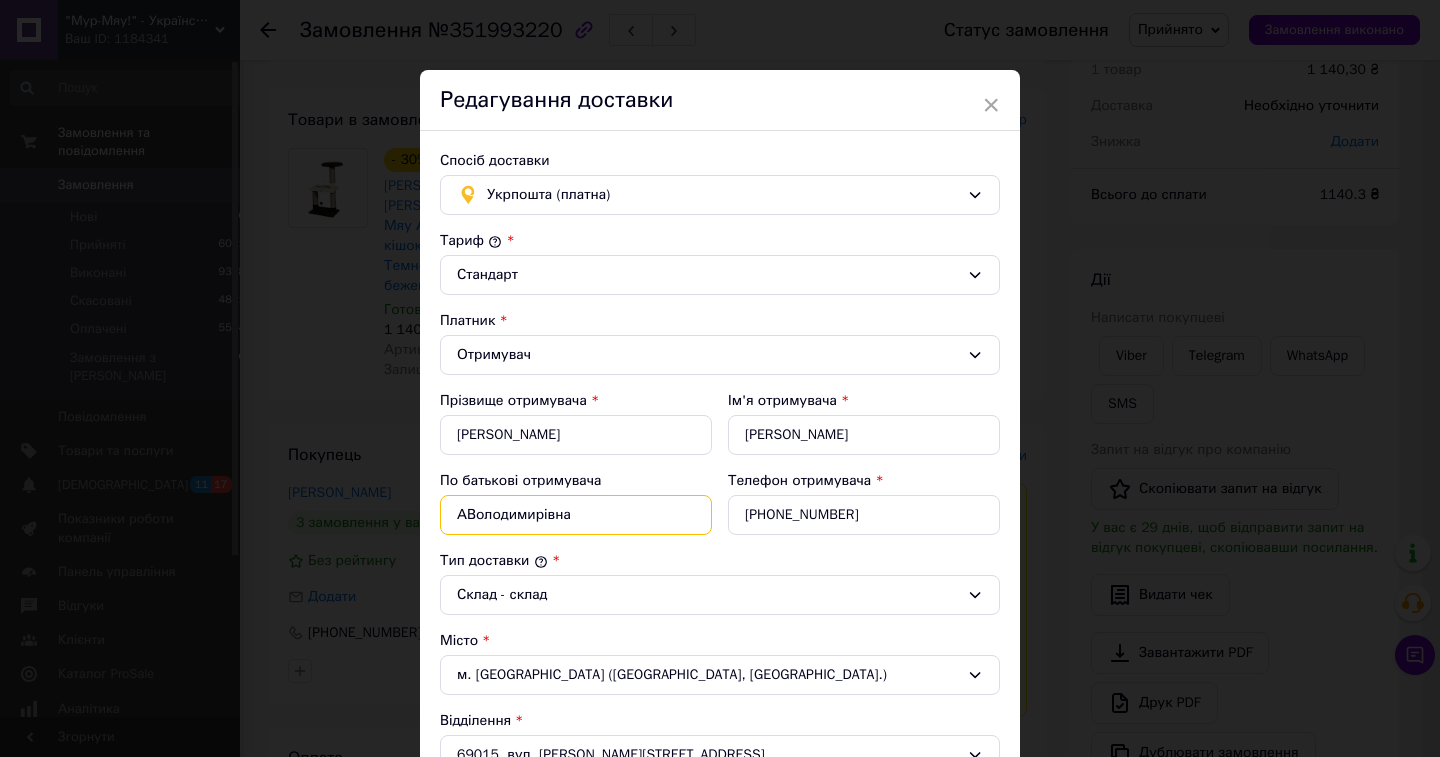 click on "АВолодимирівна" at bounding box center (576, 515) 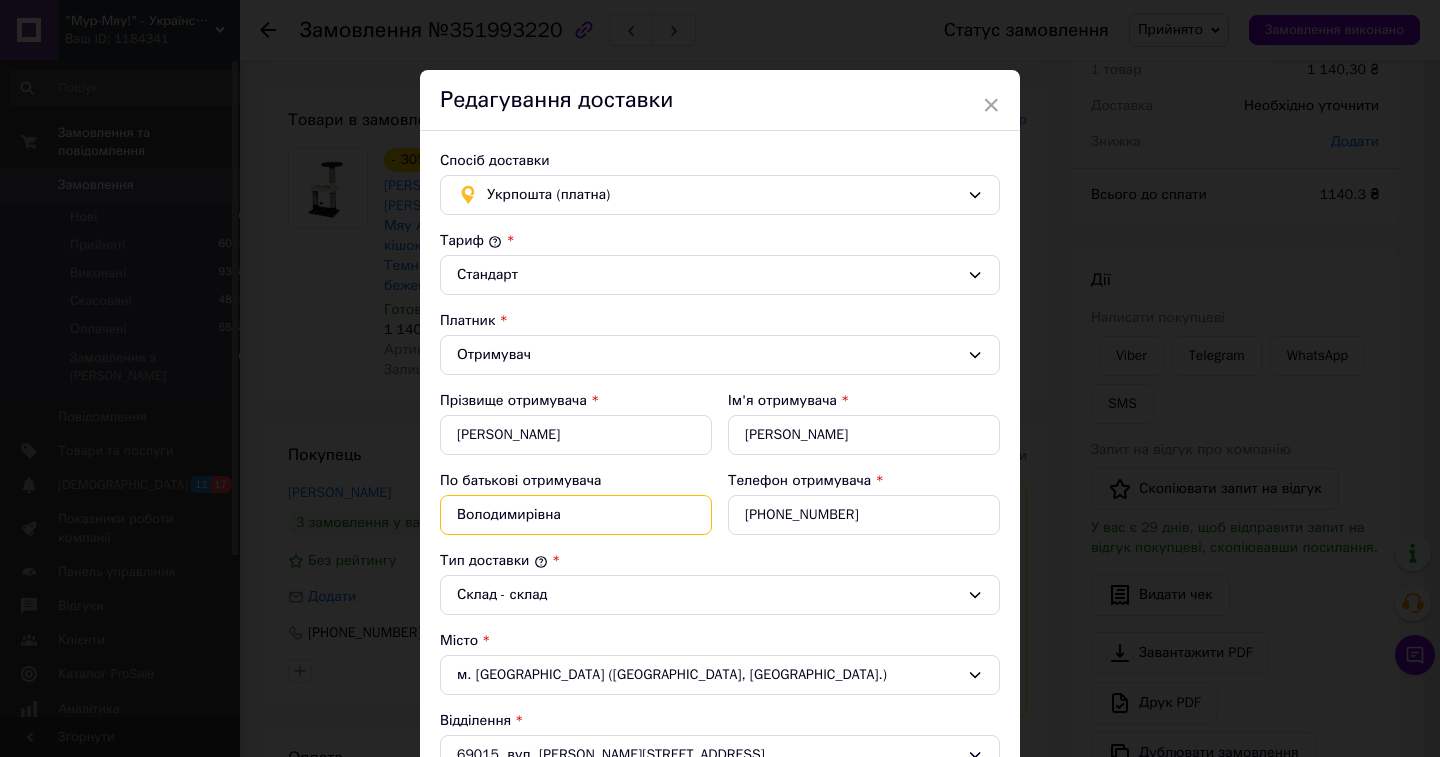 type on "Володимирівна" 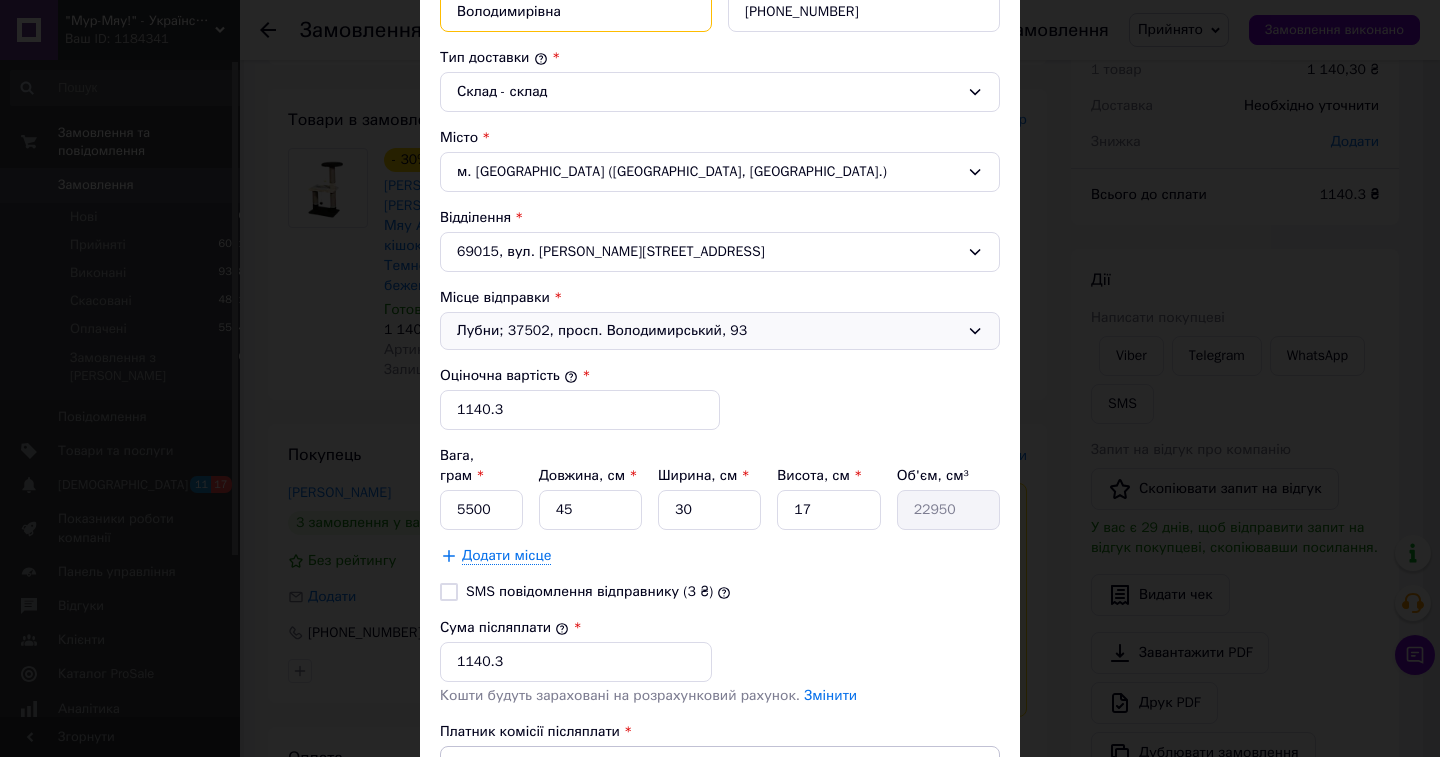 scroll, scrollTop: 570, scrollLeft: 0, axis: vertical 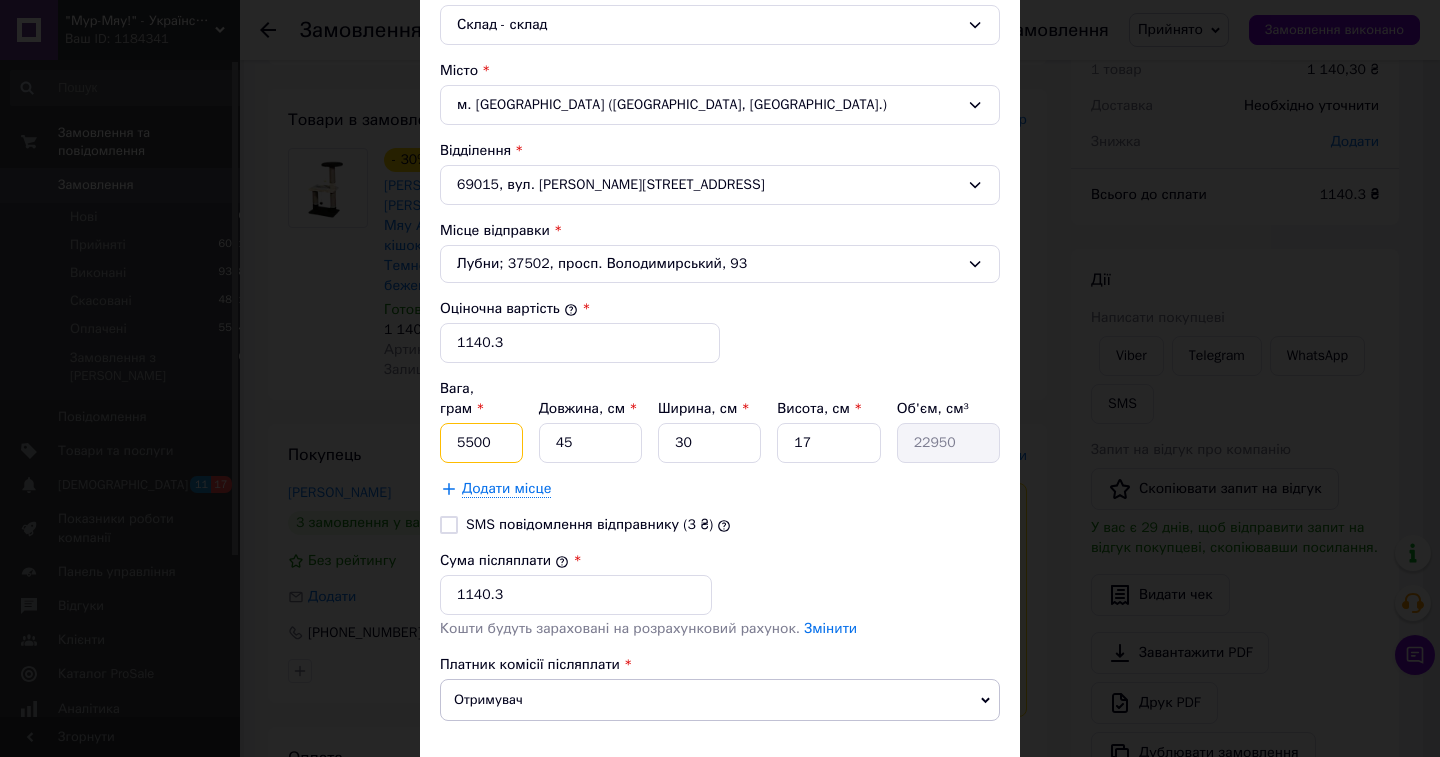 drag, startPoint x: 487, startPoint y: 424, endPoint x: 392, endPoint y: 424, distance: 95 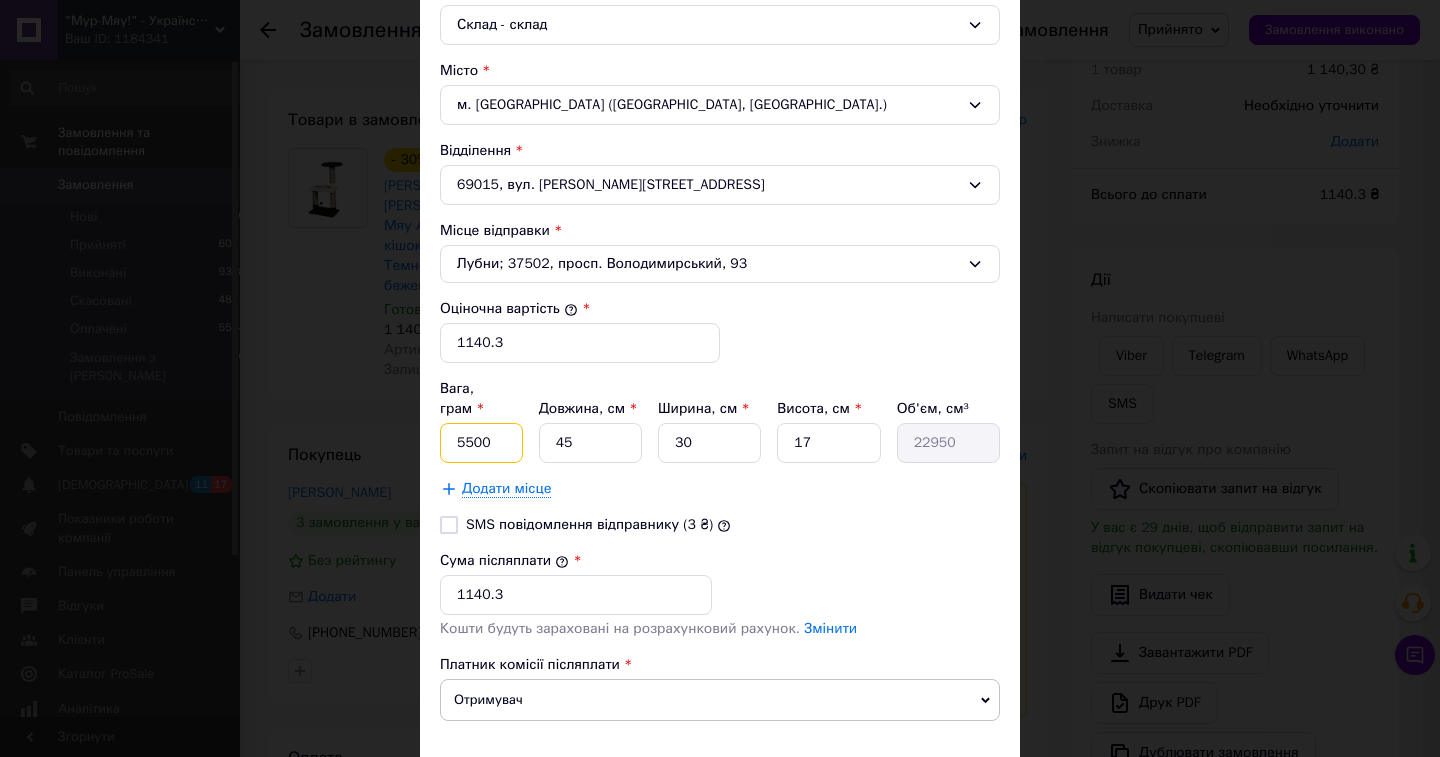 click on "5500" at bounding box center [481, 443] 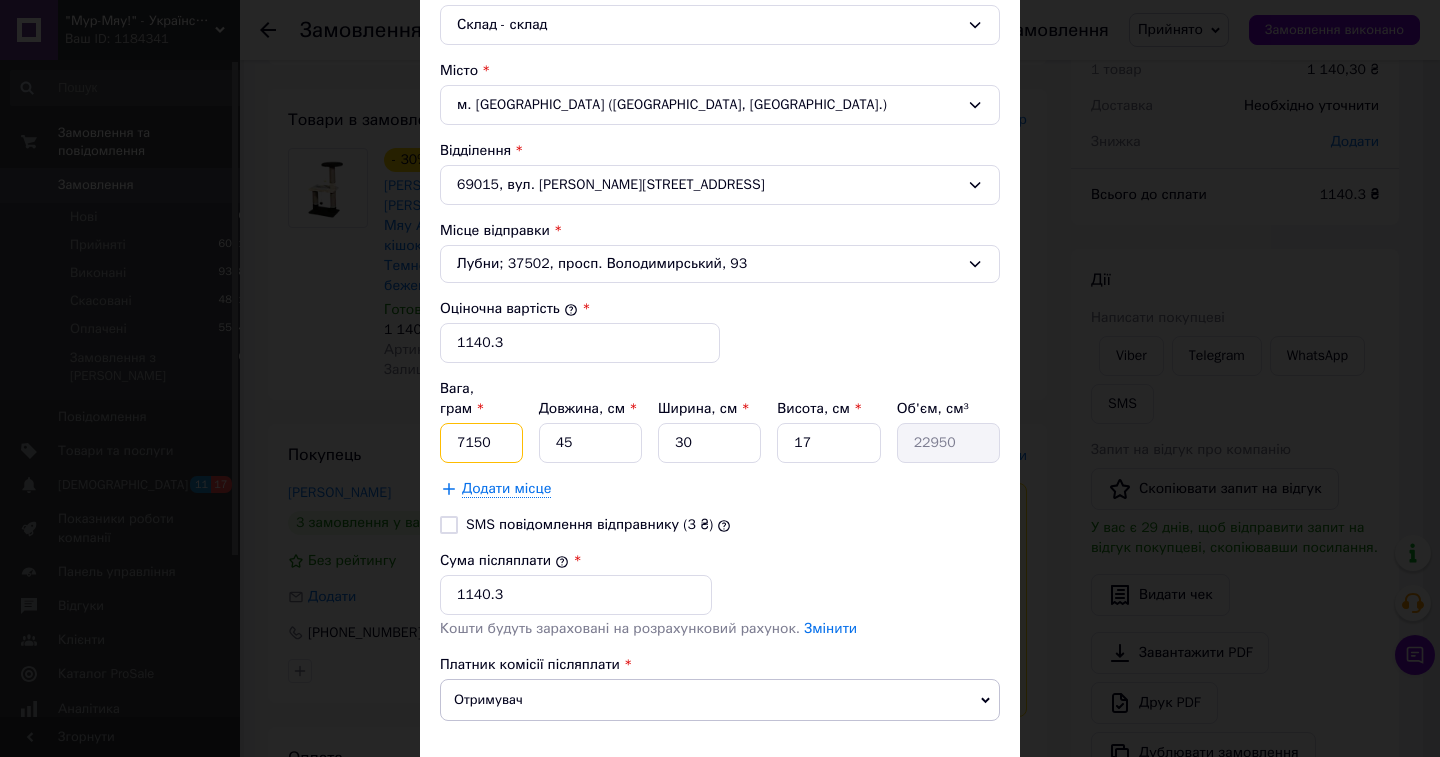type on "7150" 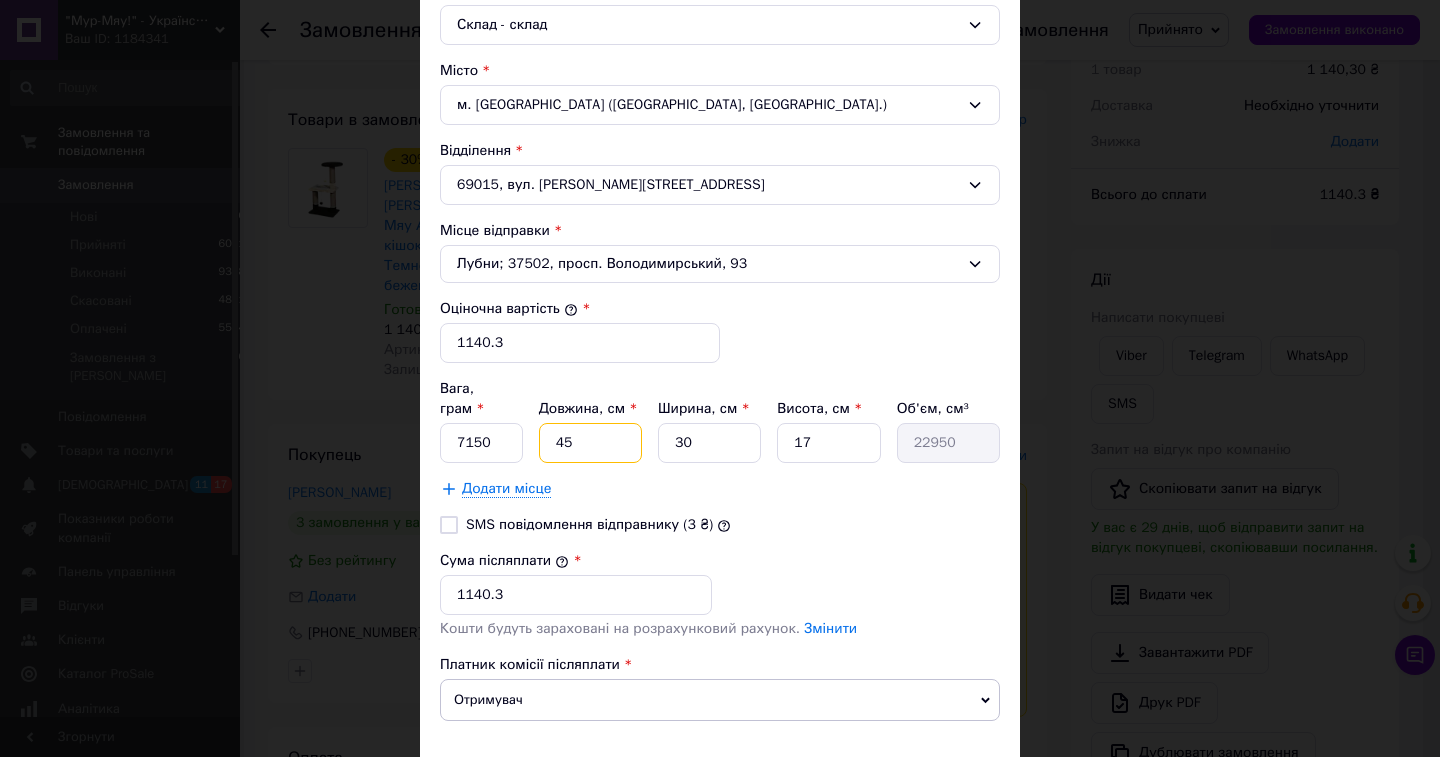 drag, startPoint x: 581, startPoint y: 420, endPoint x: 496, endPoint y: 419, distance: 85.00588 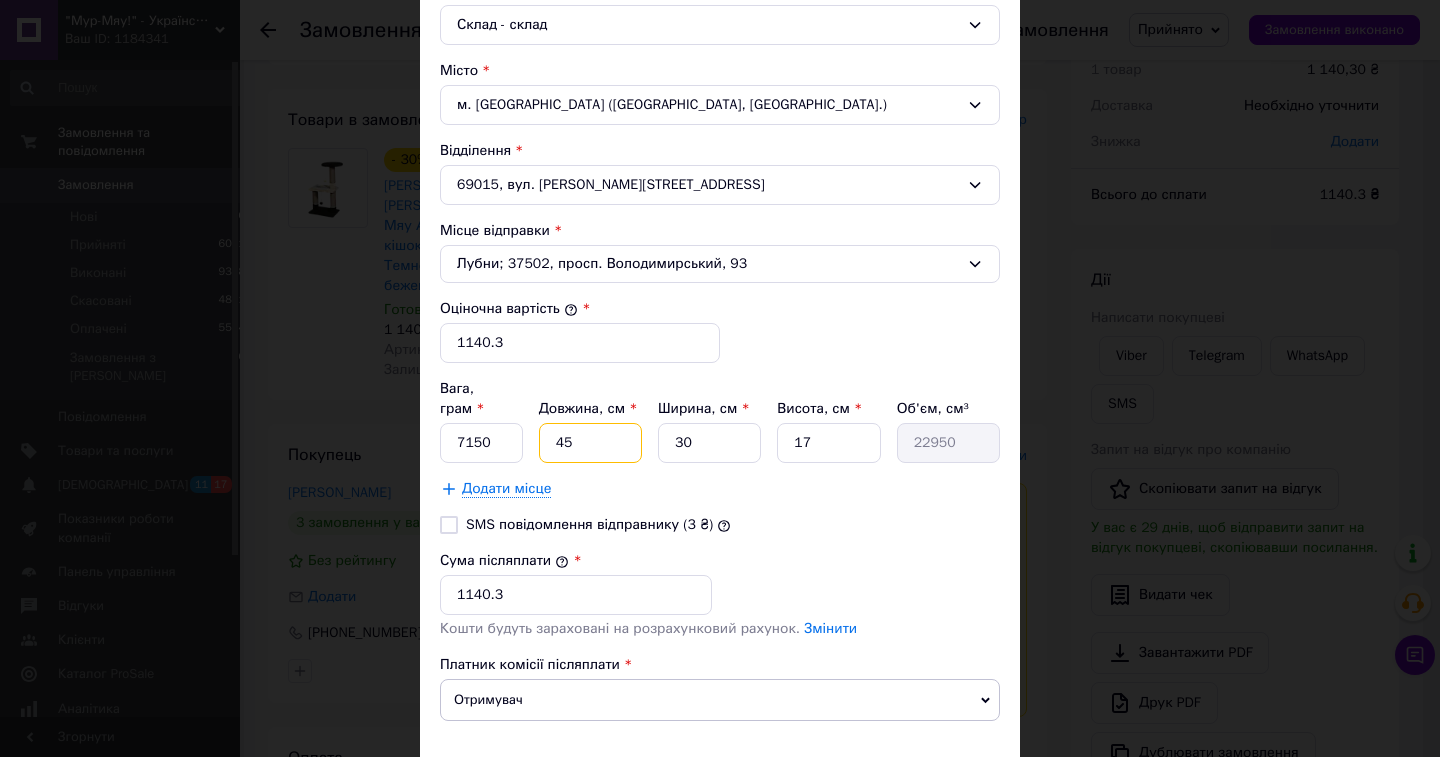 type on "4" 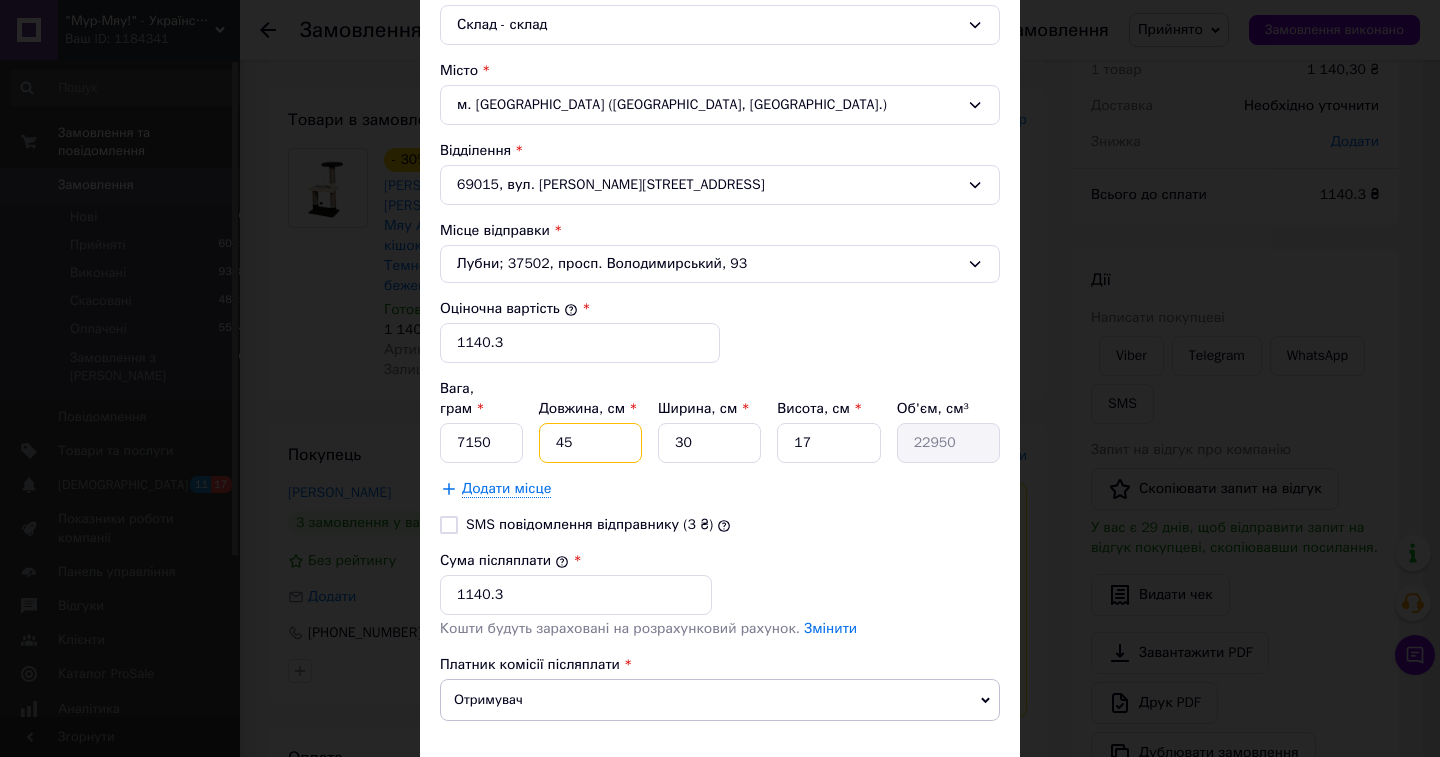 type on "2040" 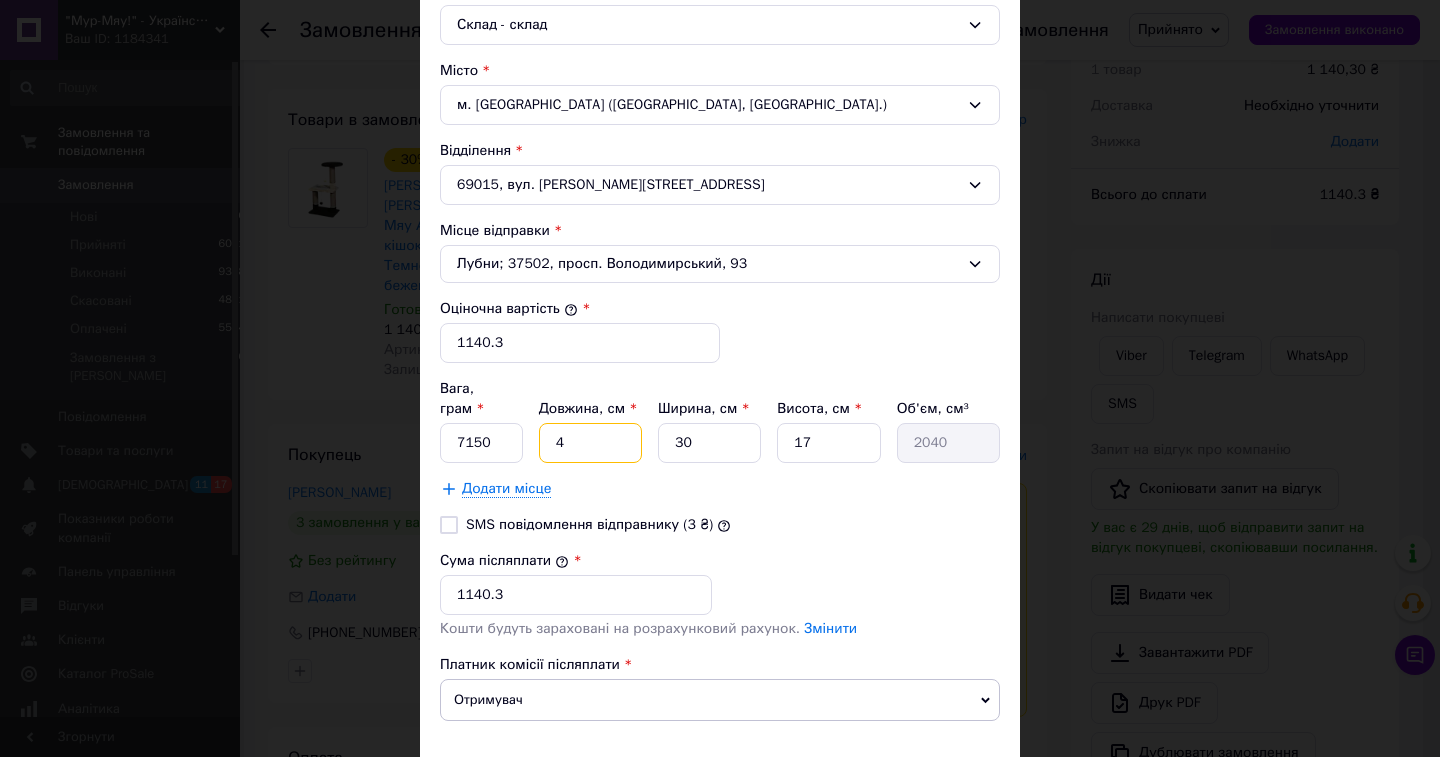 type on "47" 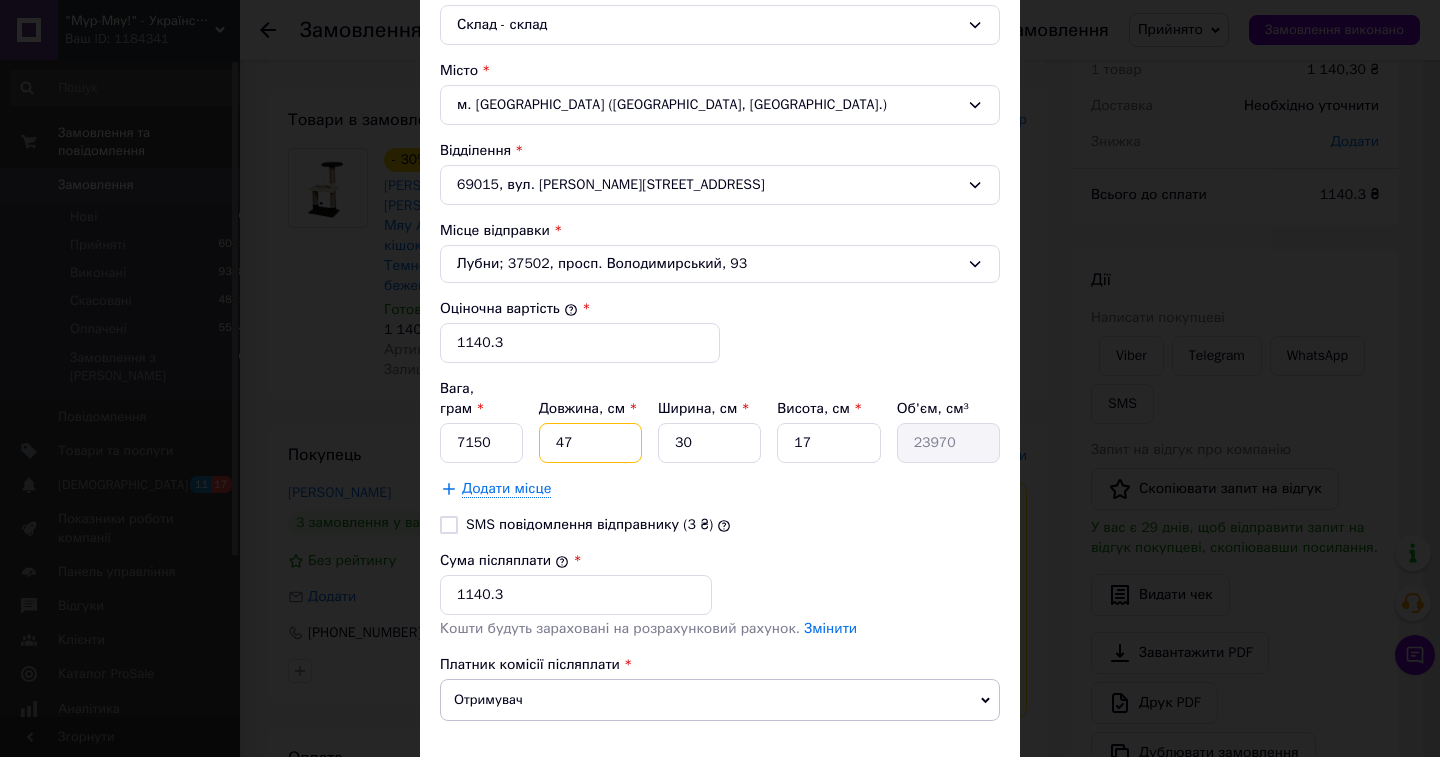 type on "47" 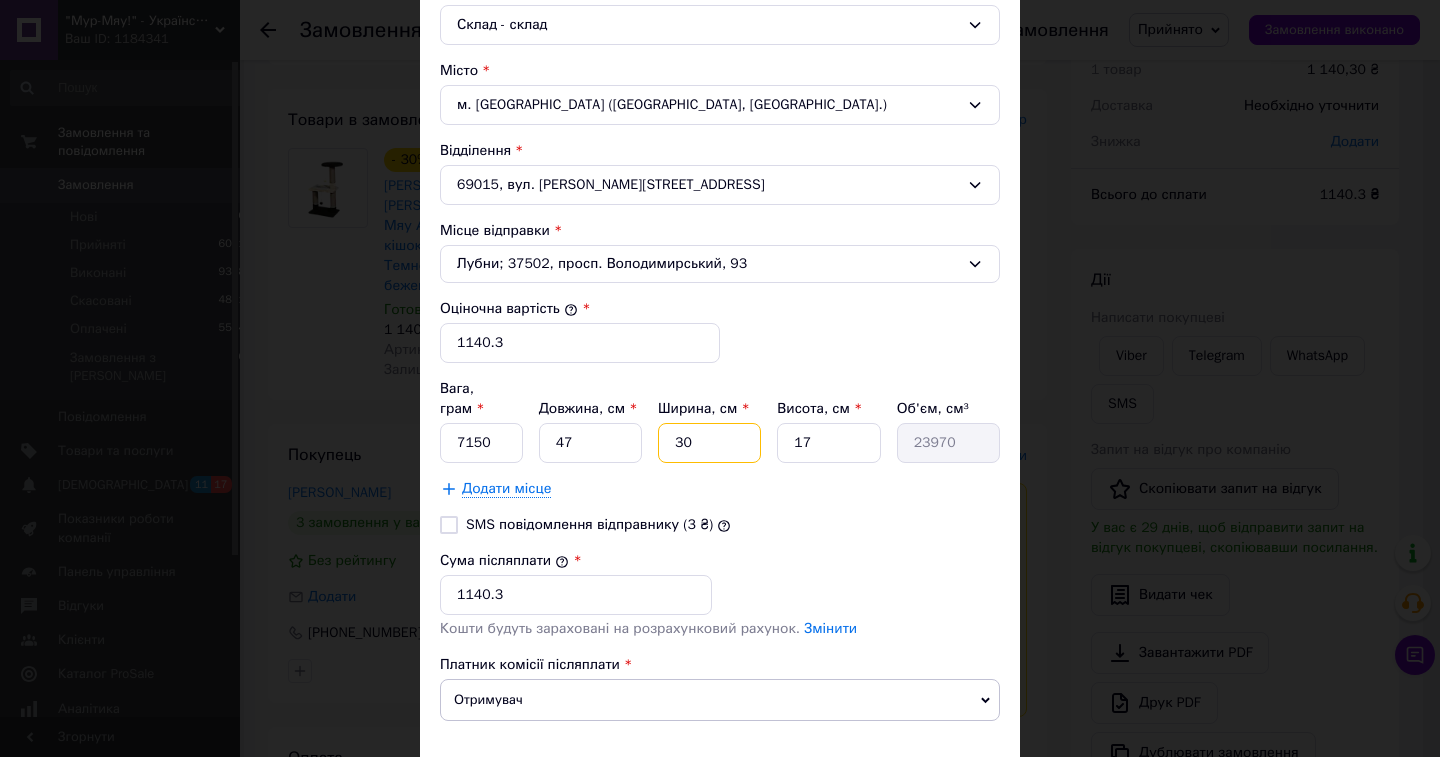 drag, startPoint x: 711, startPoint y: 422, endPoint x: 594, endPoint y: 419, distance: 117.03845 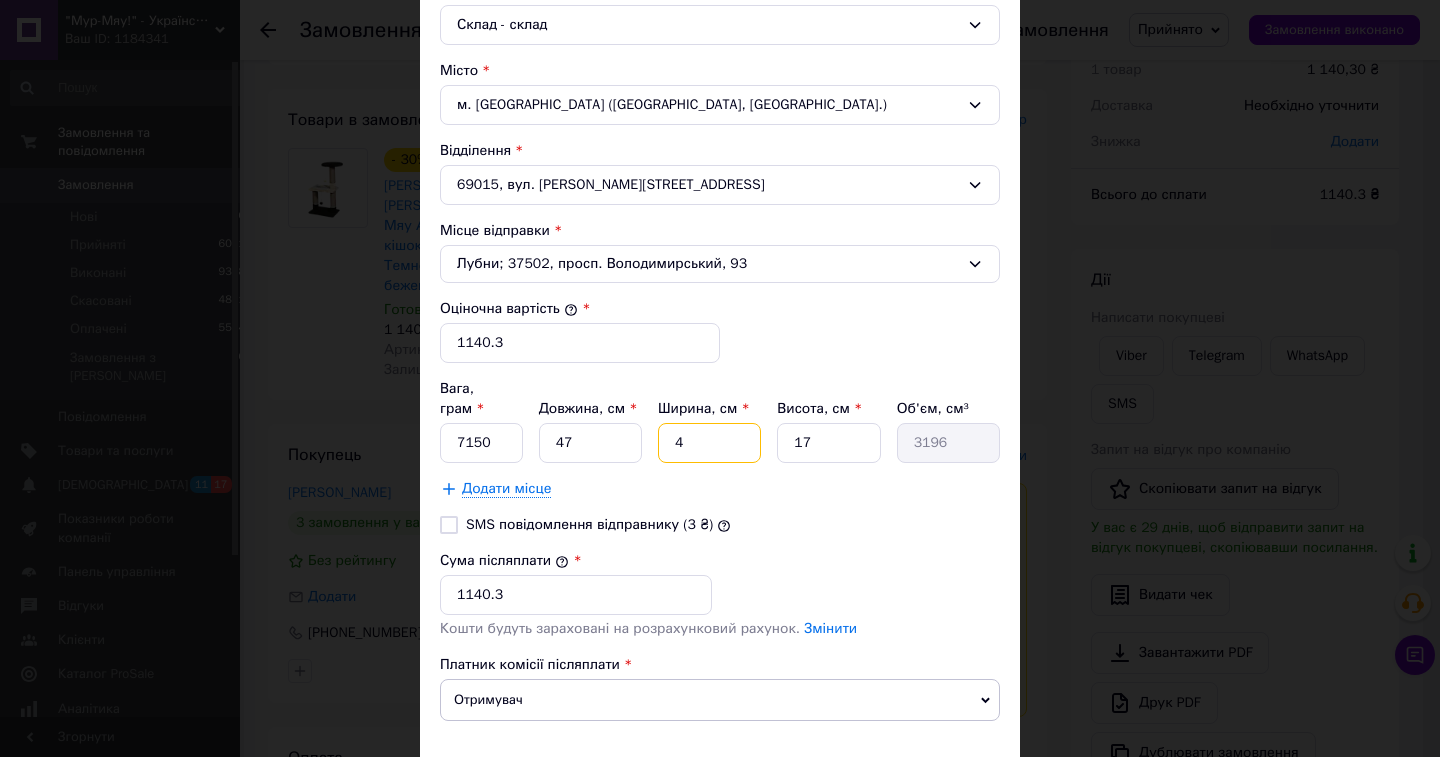 type on "43" 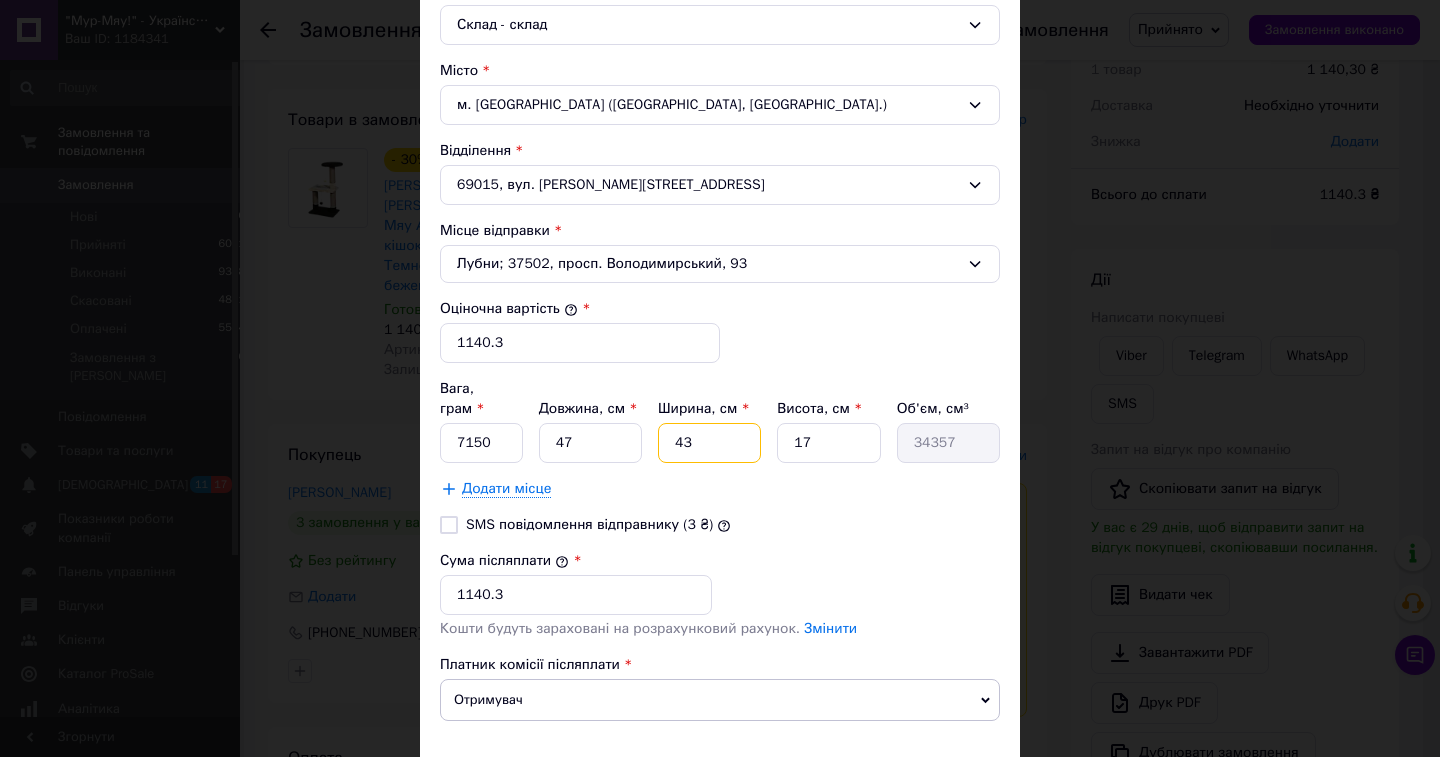 type on "43" 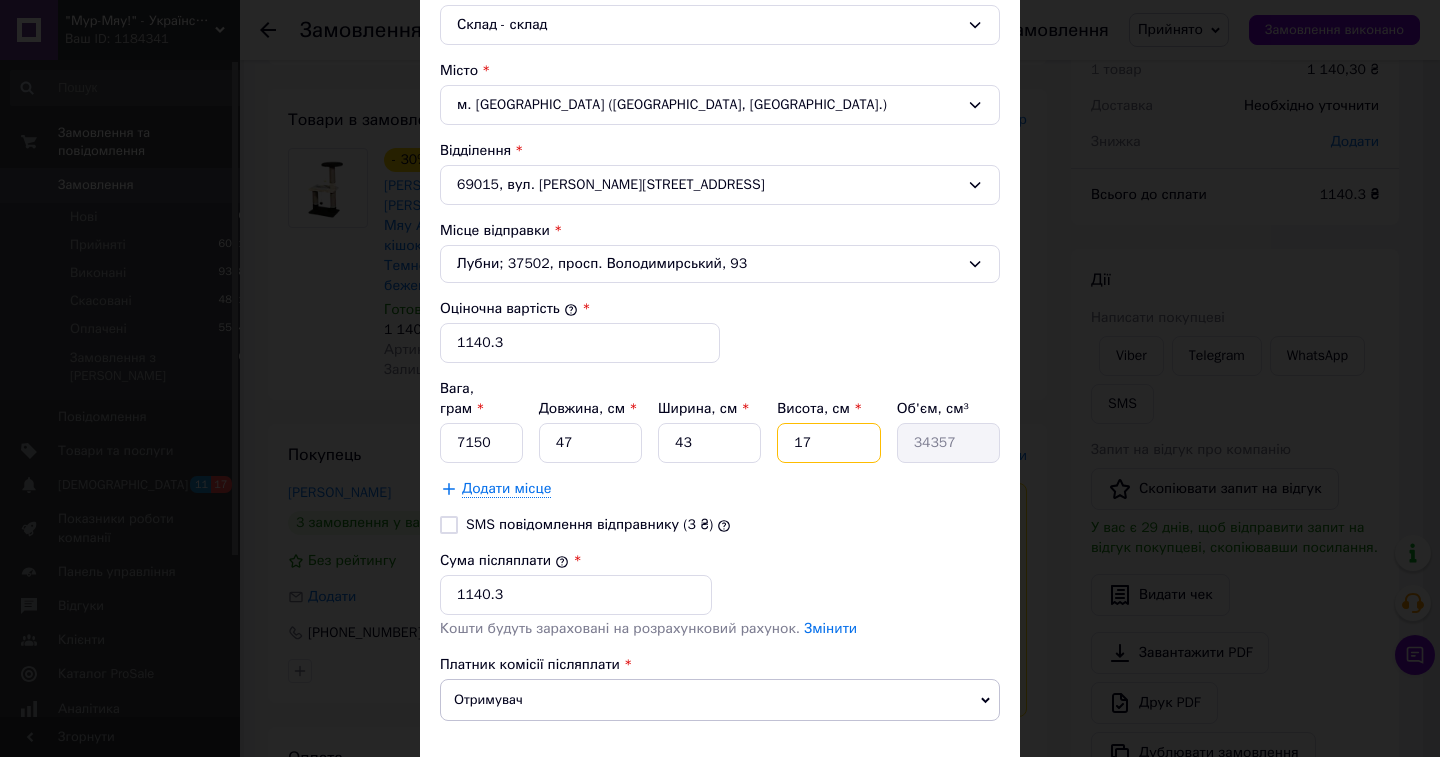 drag, startPoint x: 808, startPoint y: 425, endPoint x: 742, endPoint y: 425, distance: 66 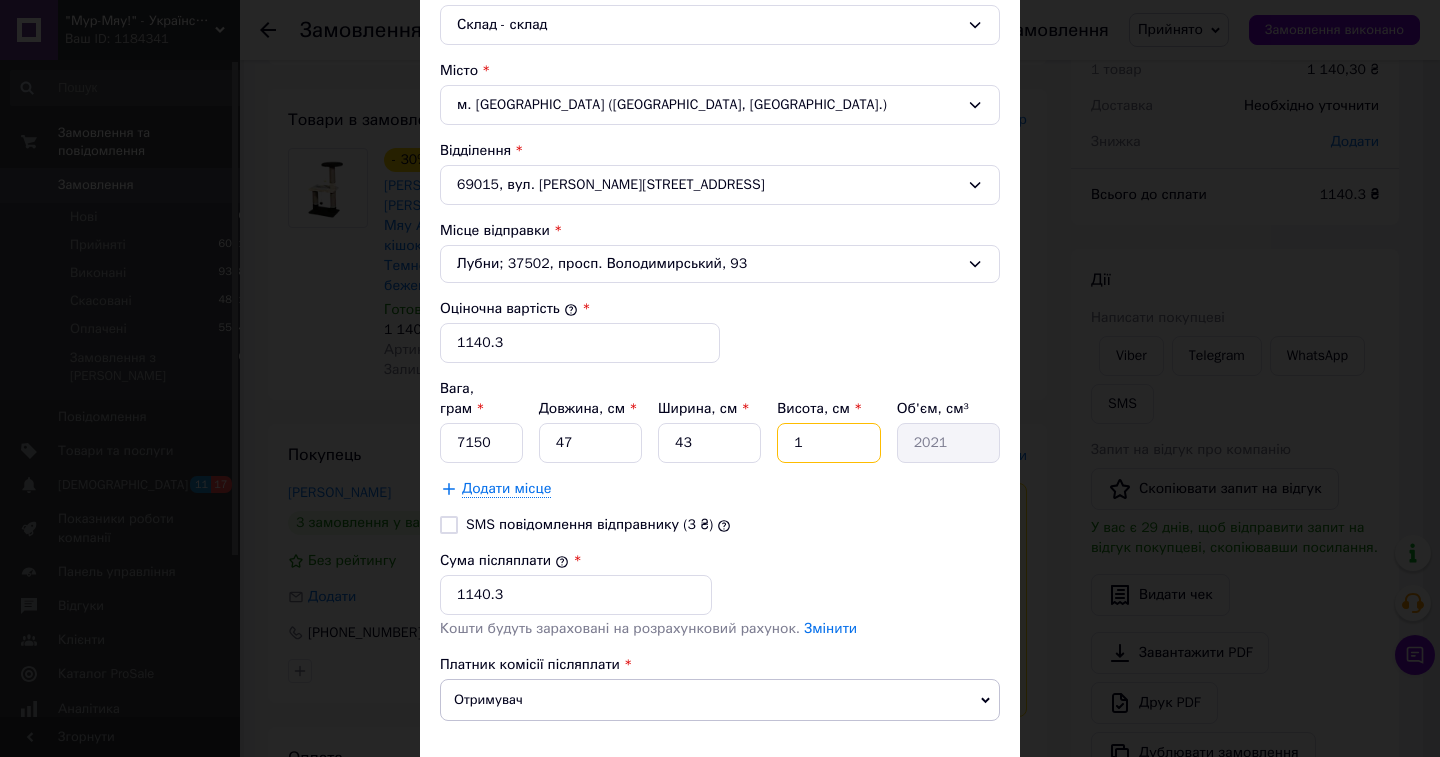 type on "16" 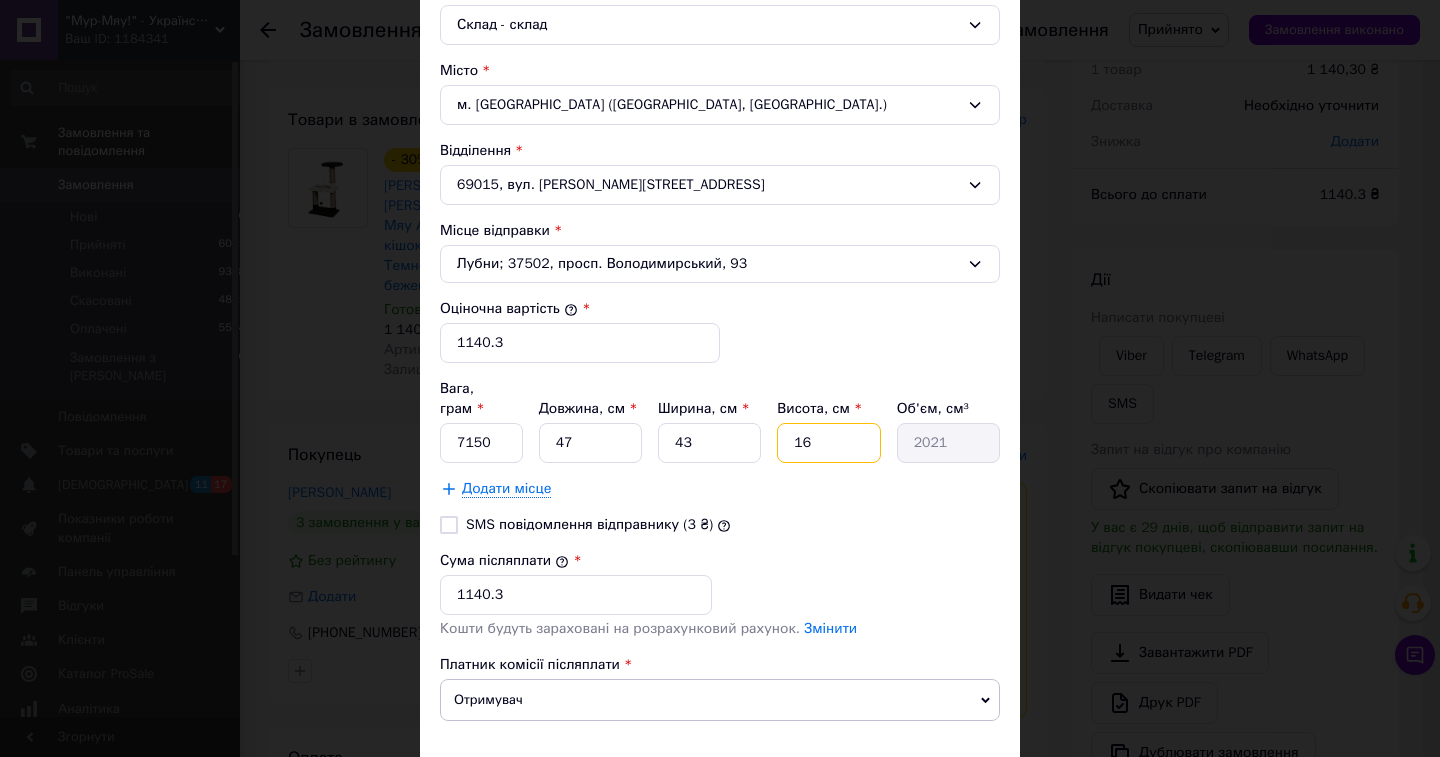 type on "32336" 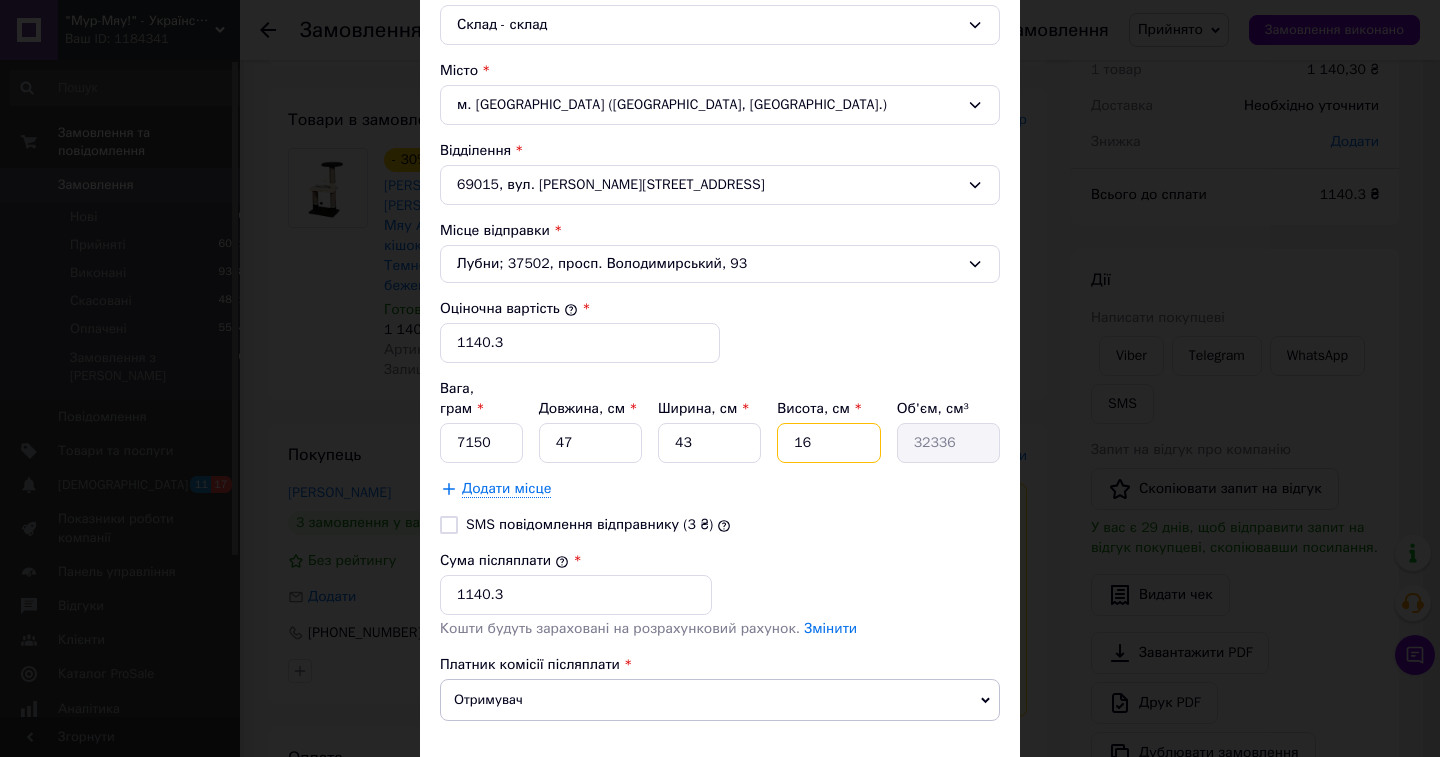 type on "16" 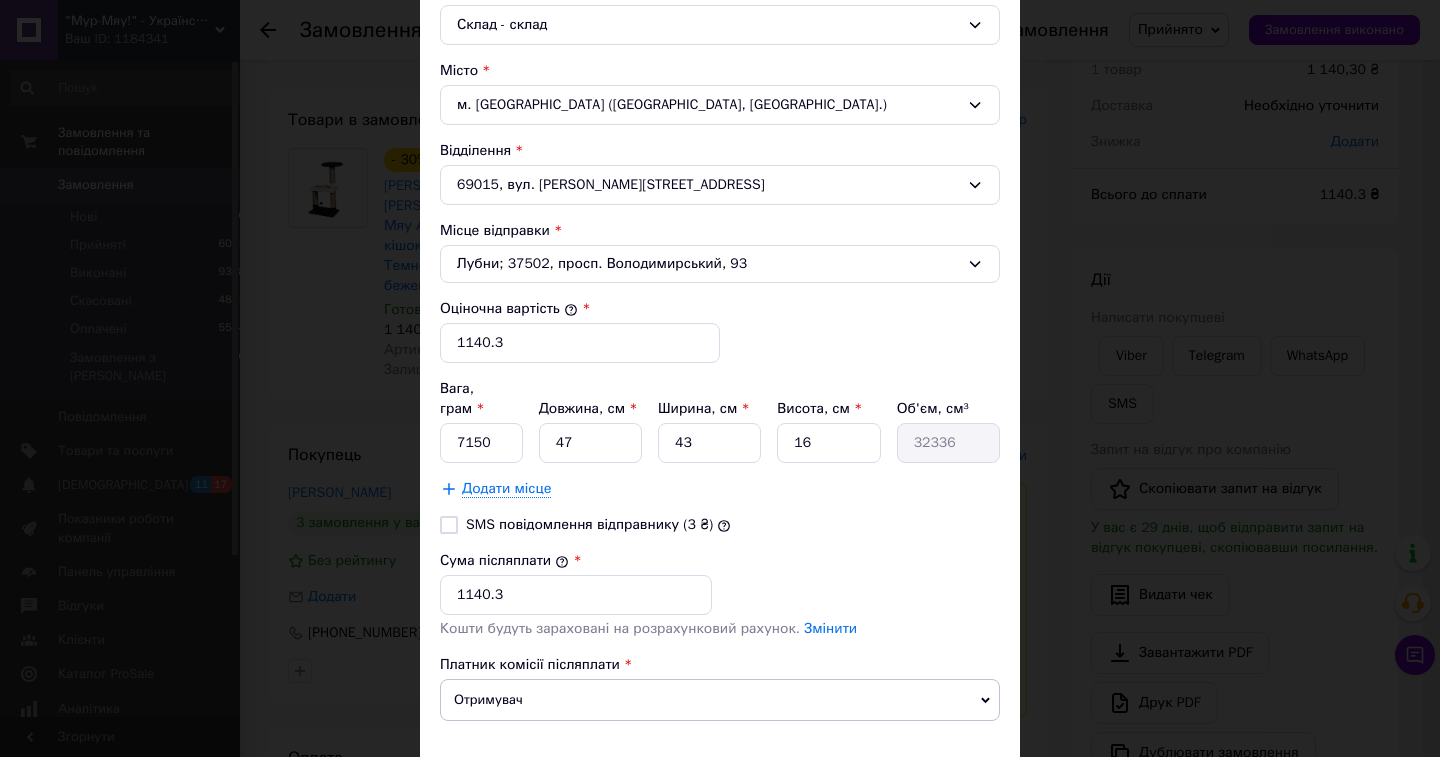 click on "Сума післяплати     * 1140.3" at bounding box center [720, 583] 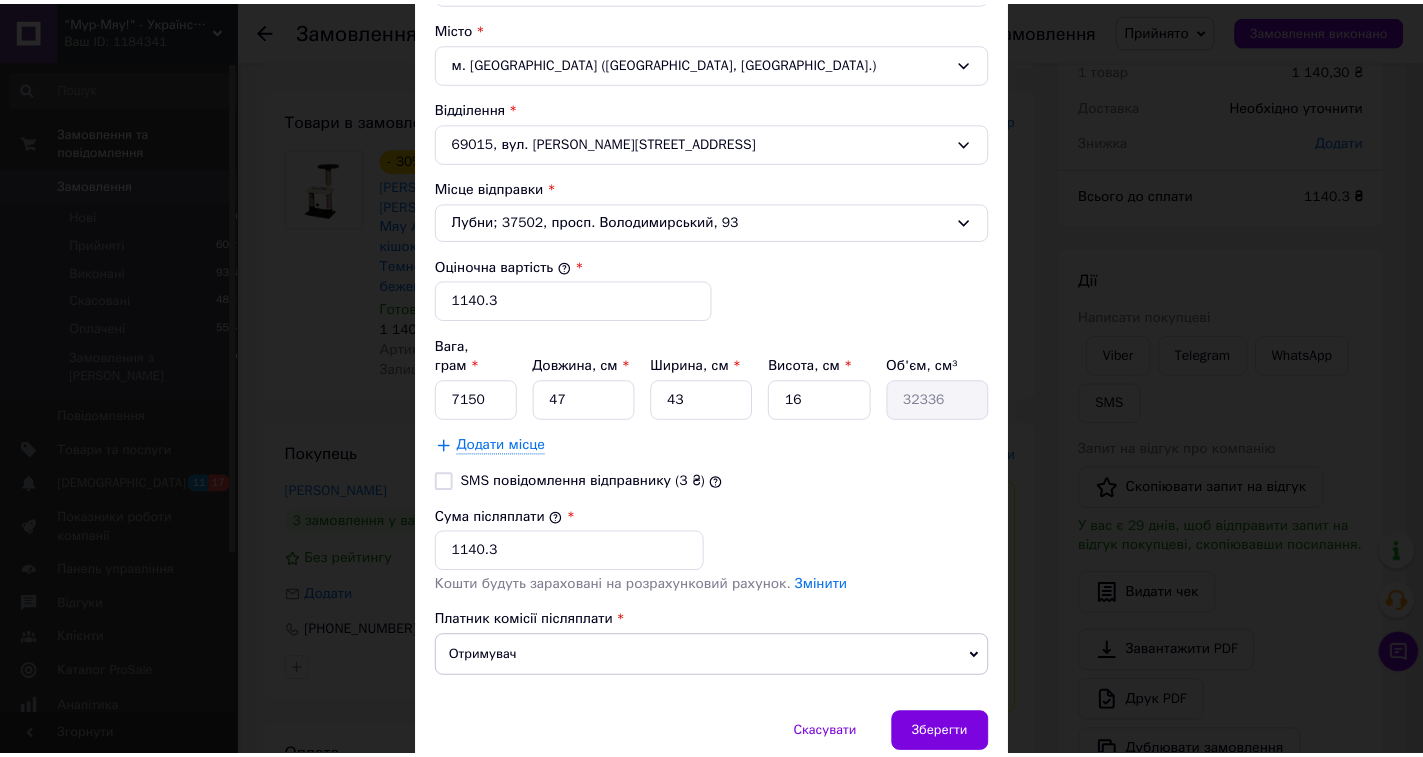 scroll, scrollTop: 680, scrollLeft: 0, axis: vertical 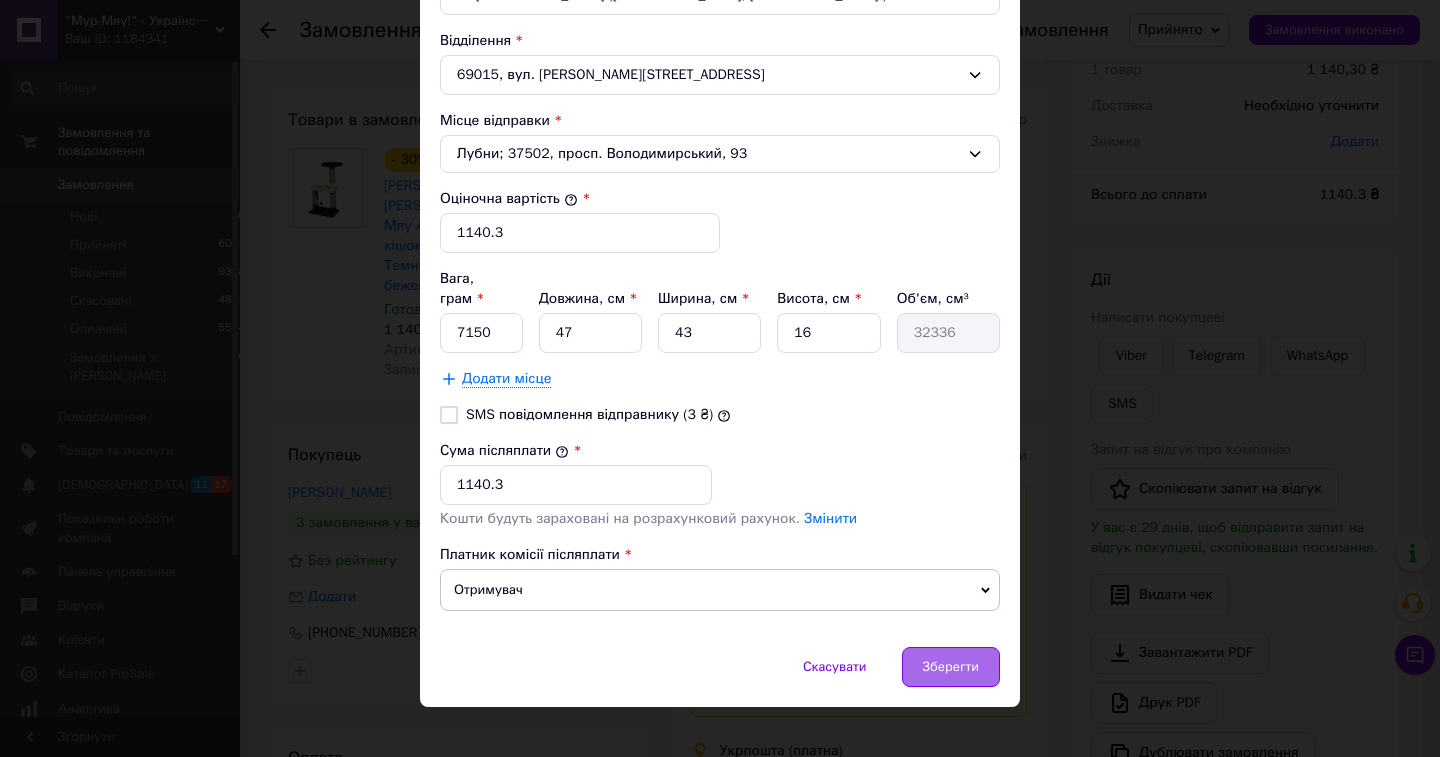 click on "Зберегти" at bounding box center (951, 667) 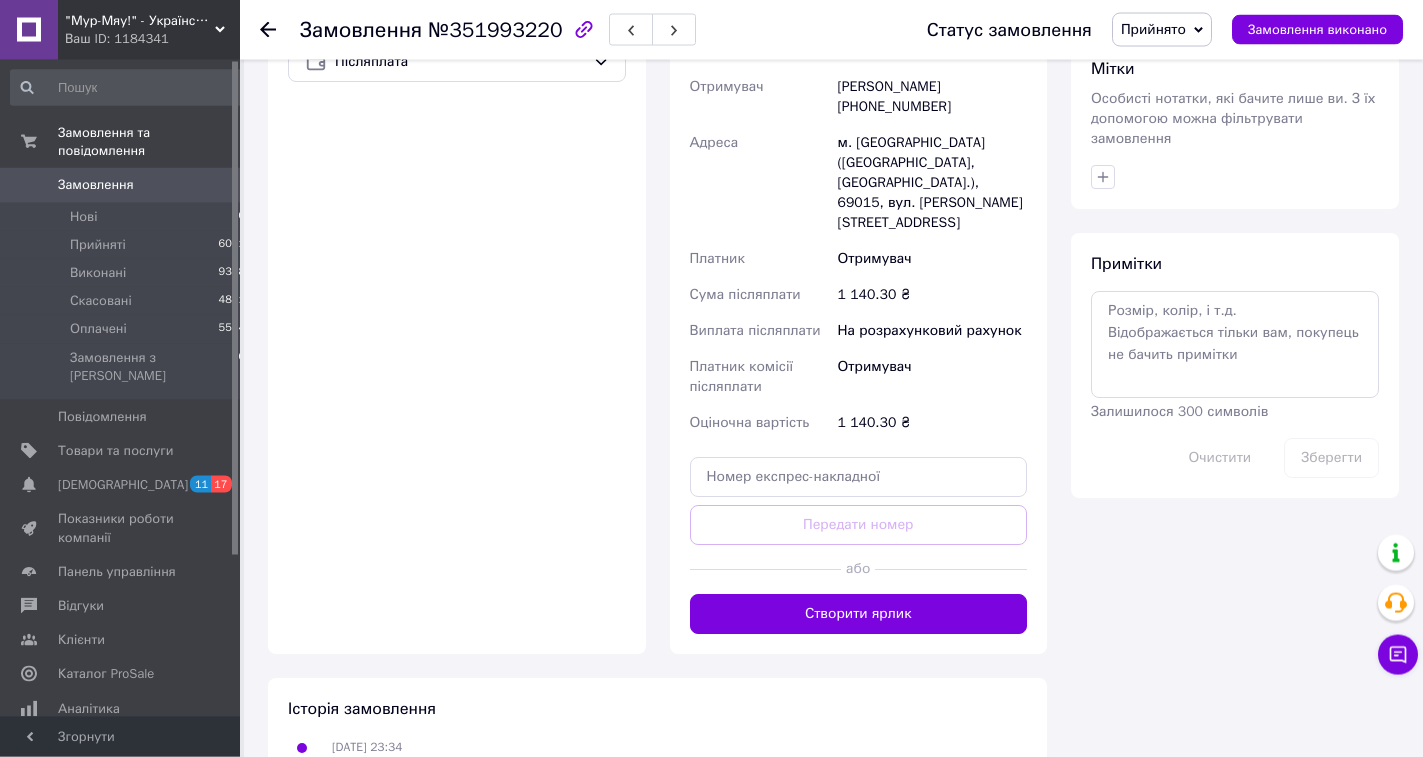scroll, scrollTop: 899, scrollLeft: 0, axis: vertical 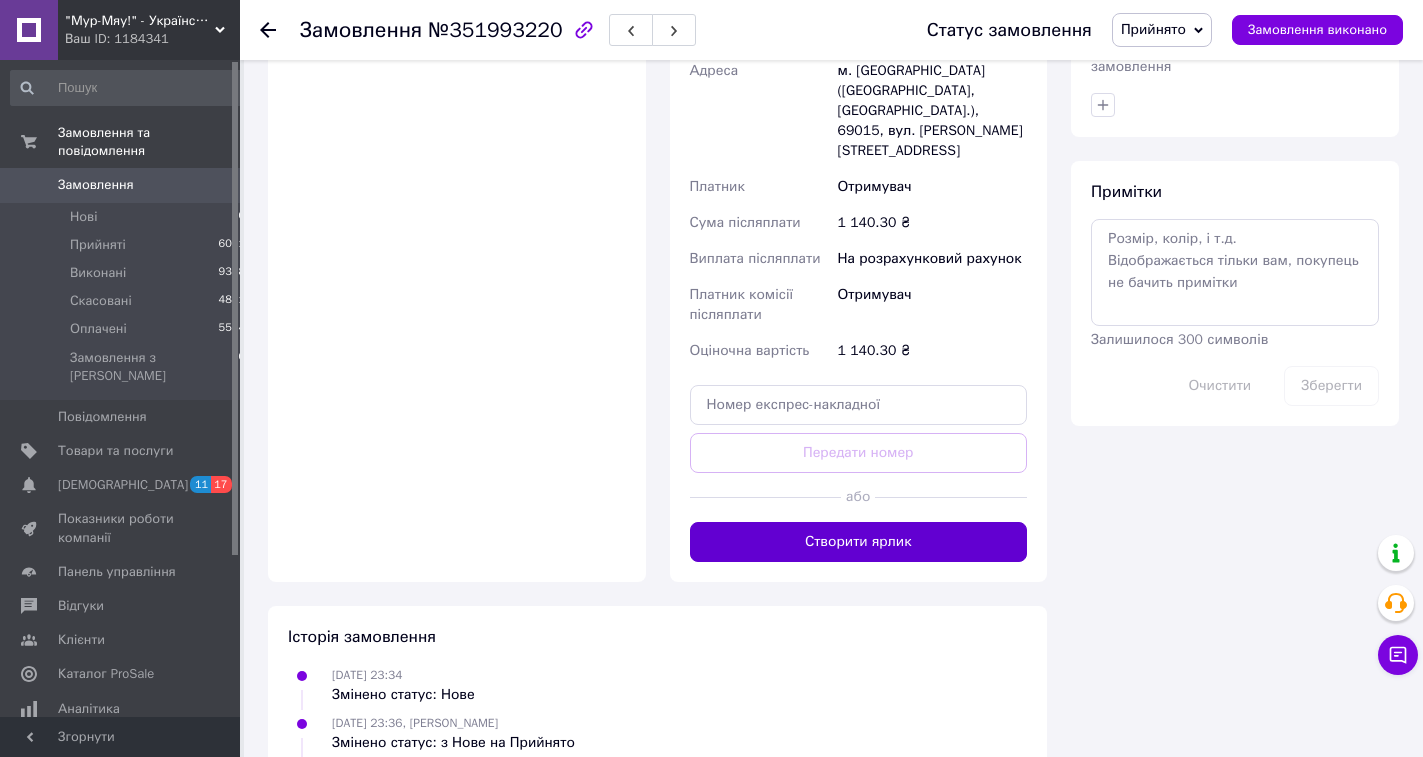 click on "Створити ярлик" at bounding box center (859, 542) 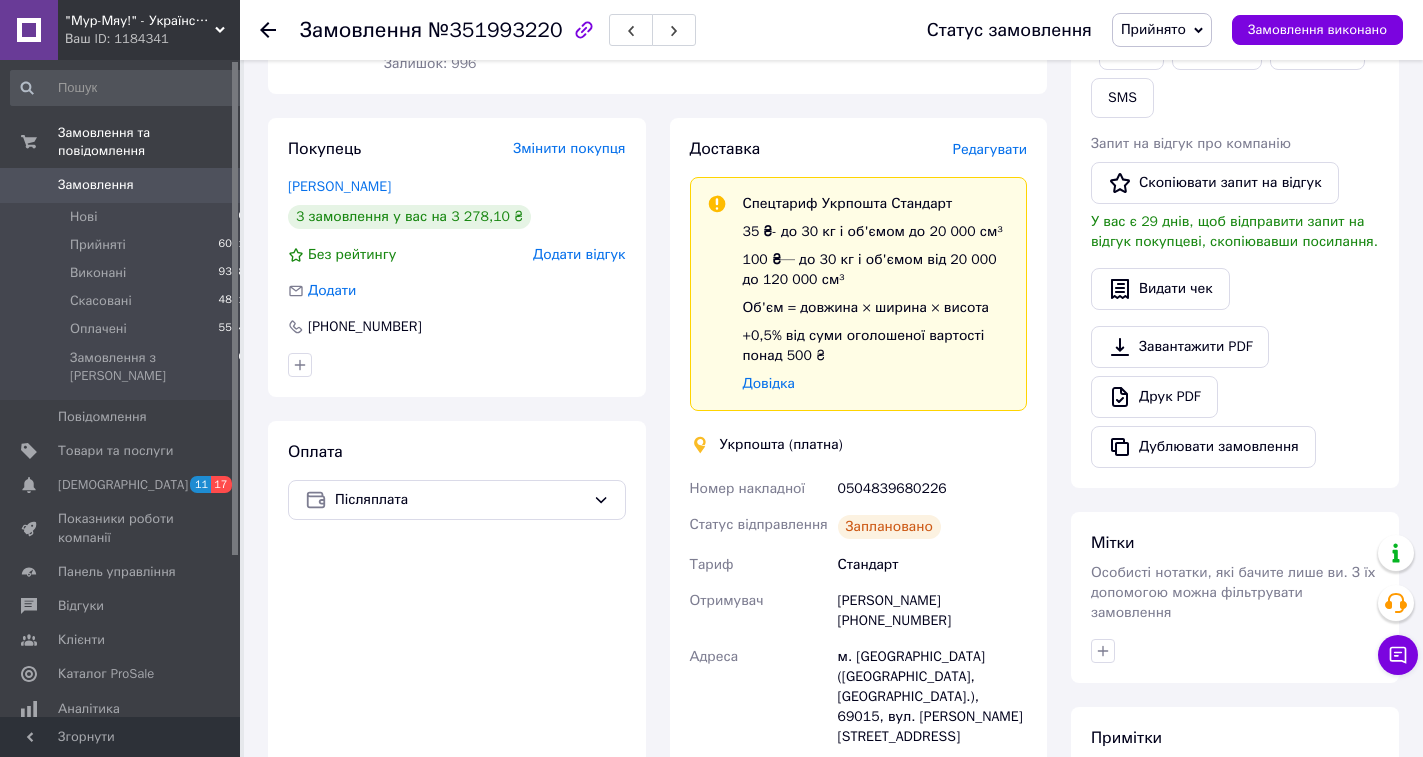 scroll, scrollTop: 797, scrollLeft: 0, axis: vertical 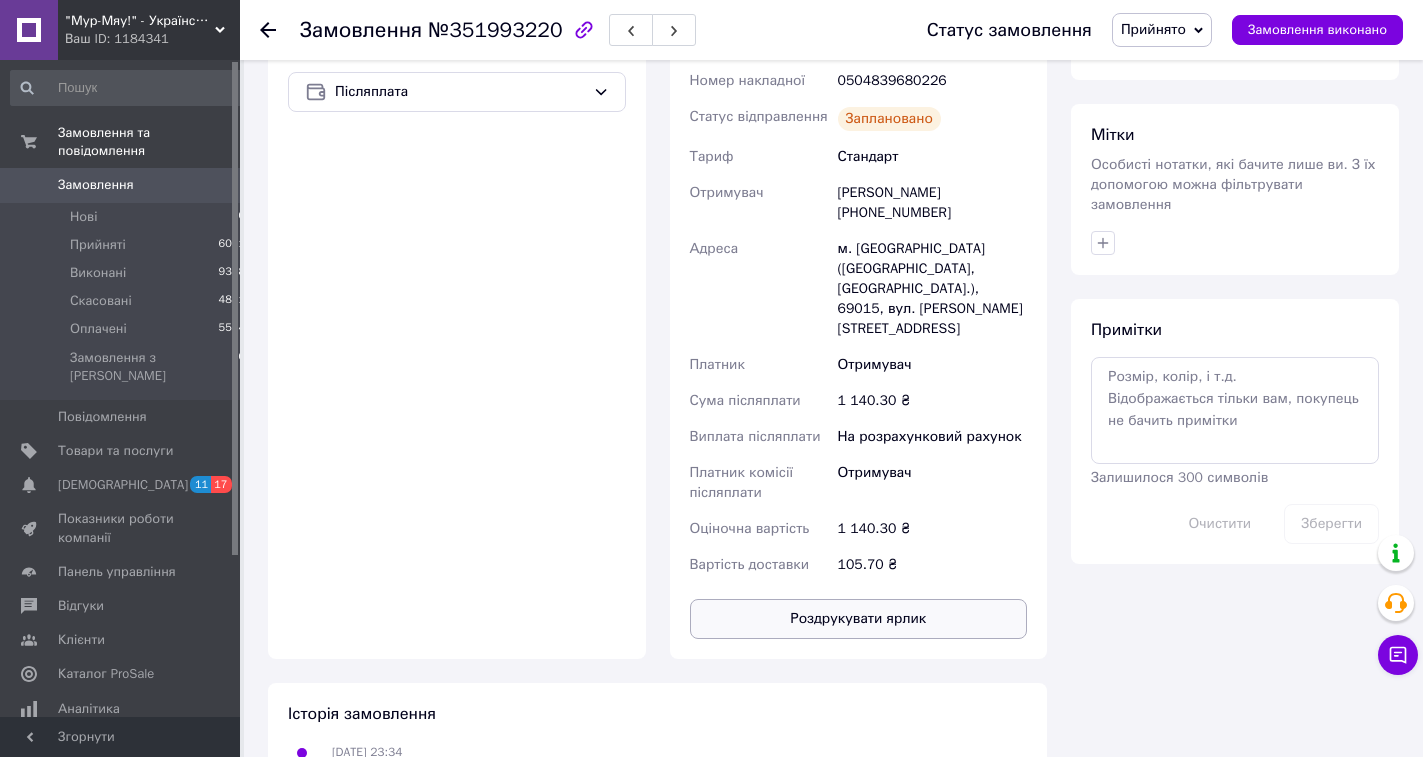 click on "Роздрукувати ярлик" at bounding box center [859, 619] 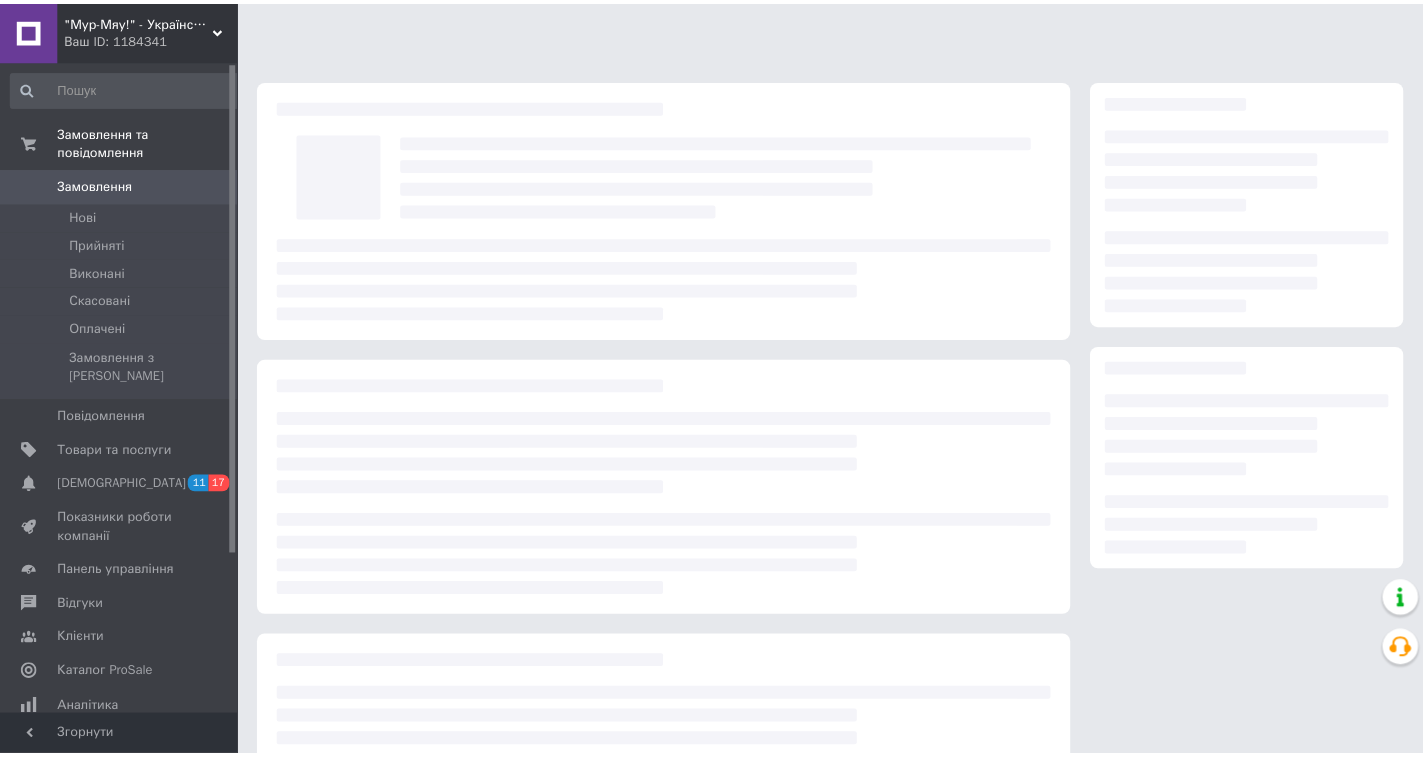 scroll, scrollTop: 0, scrollLeft: 0, axis: both 